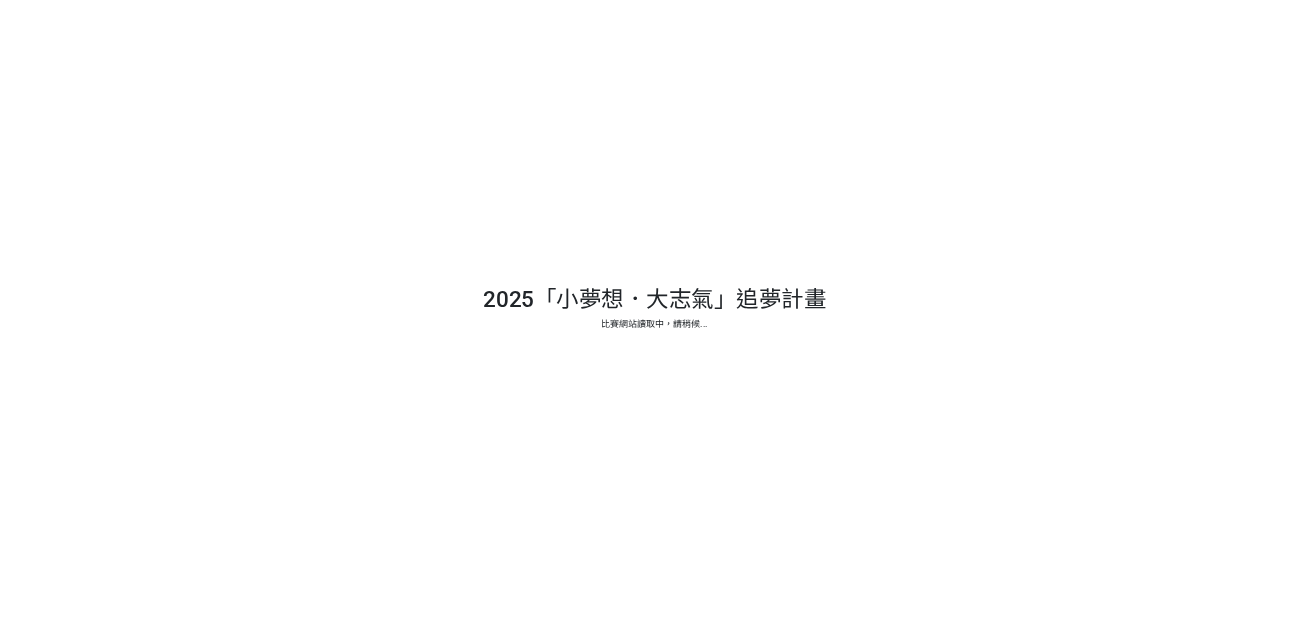 scroll, scrollTop: 0, scrollLeft: 0, axis: both 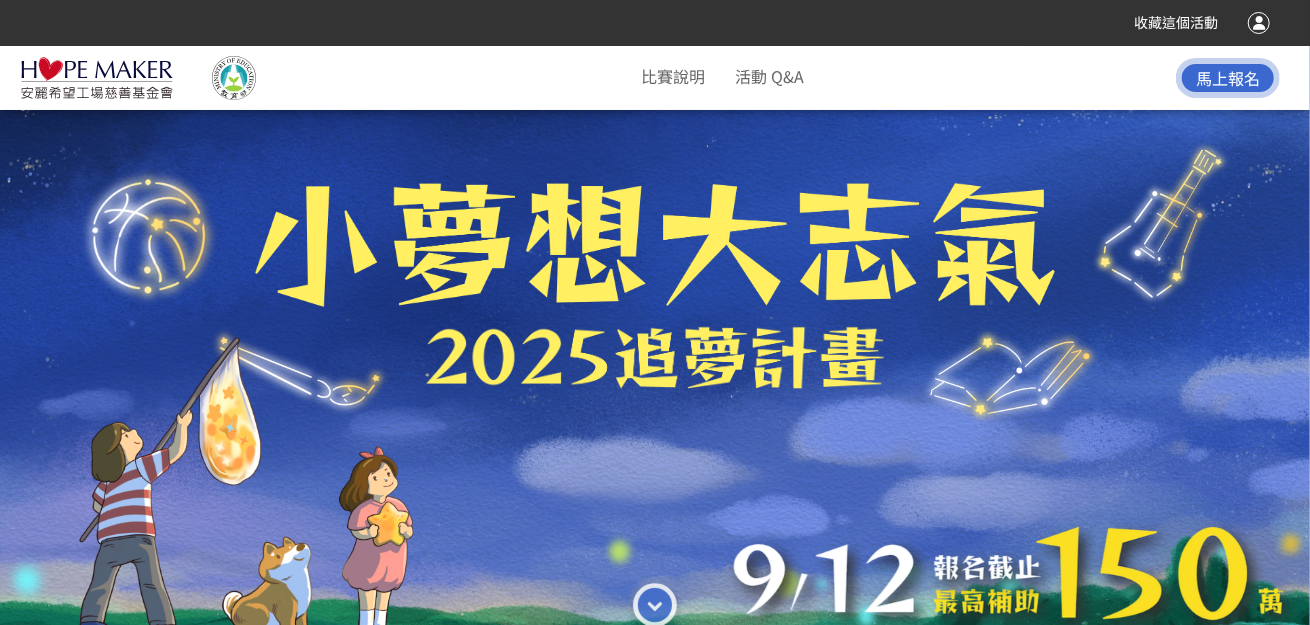 click at bounding box center (1259, 23) 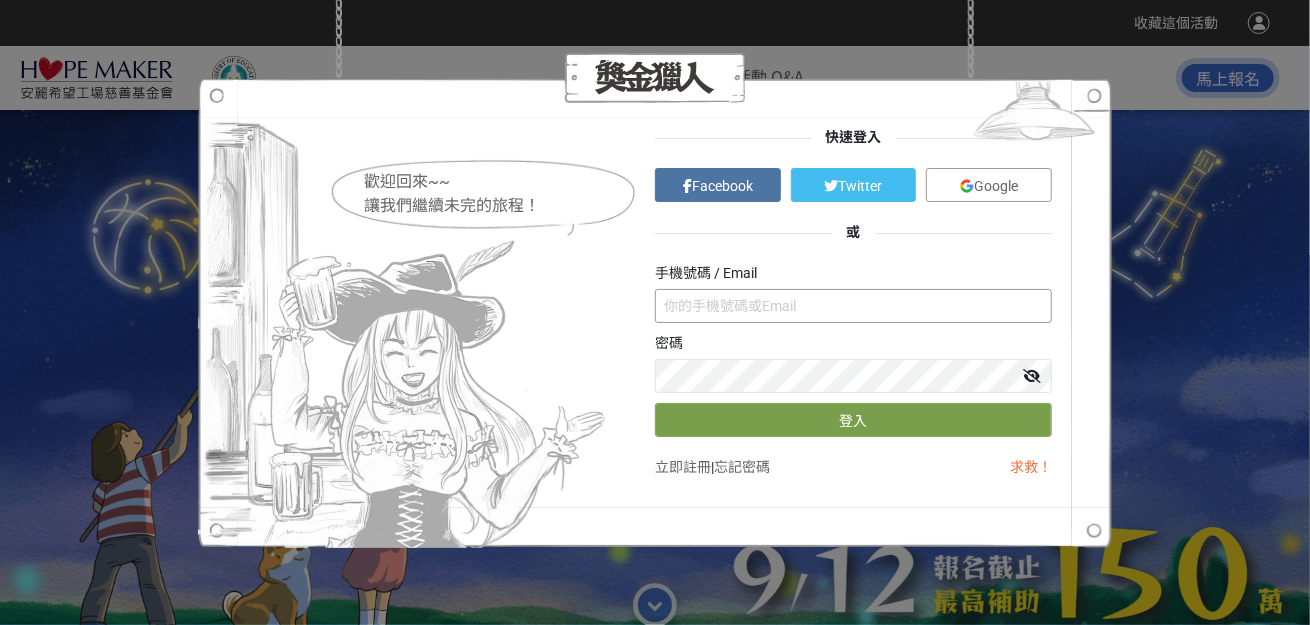 click at bounding box center (853, 306) 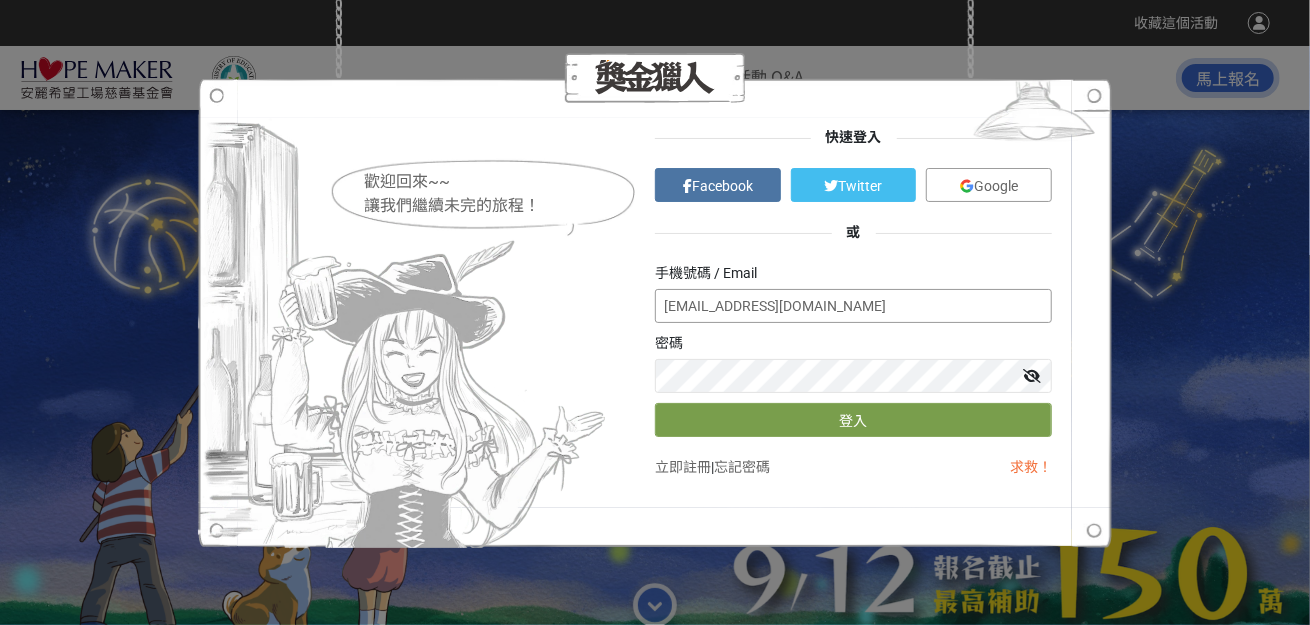 type on "[EMAIL_ADDRESS][DOMAIN_NAME]" 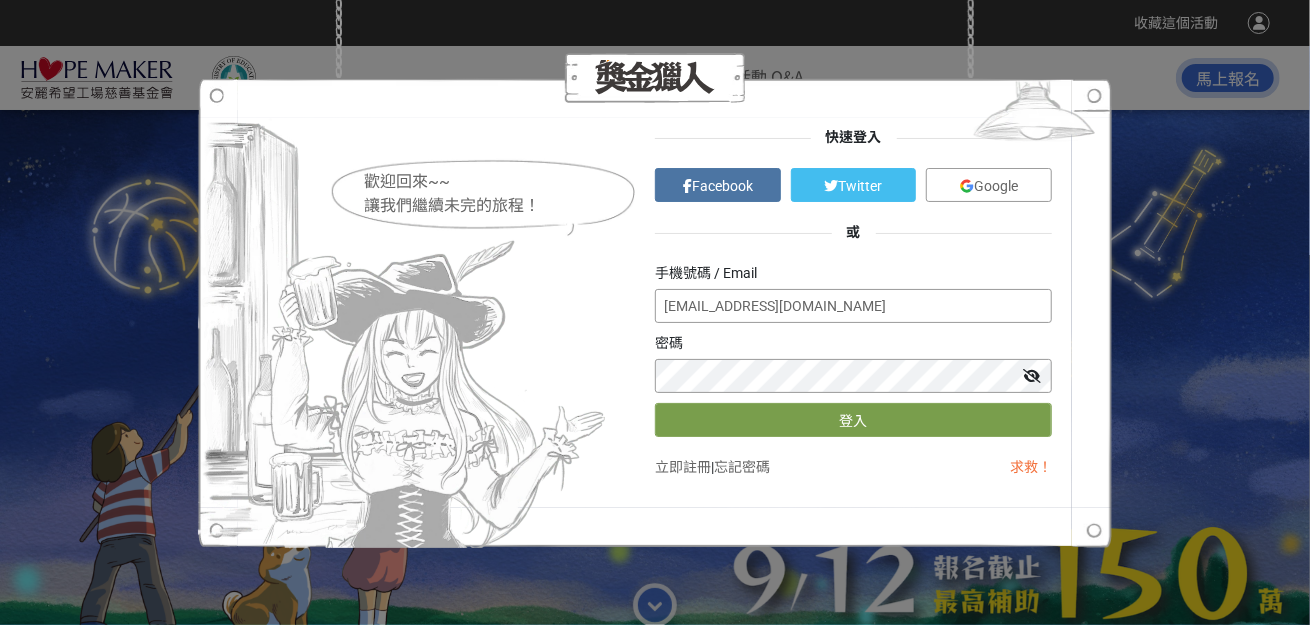 click on "登入" at bounding box center (853, 420) 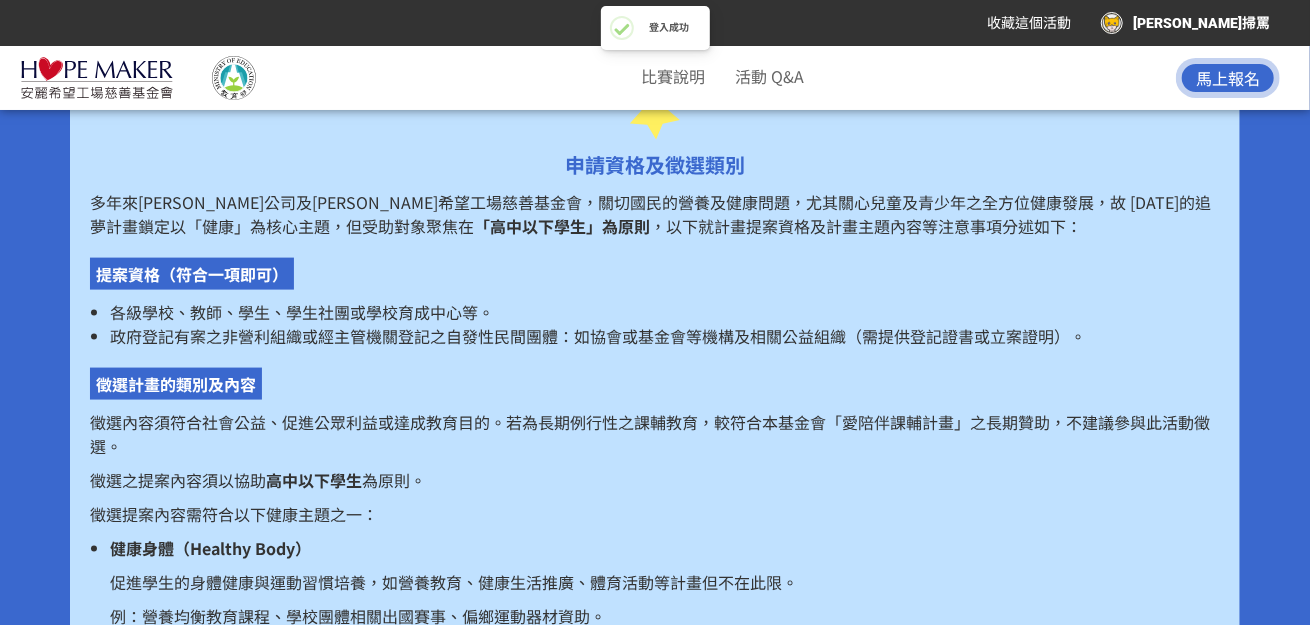 scroll, scrollTop: 900, scrollLeft: 0, axis: vertical 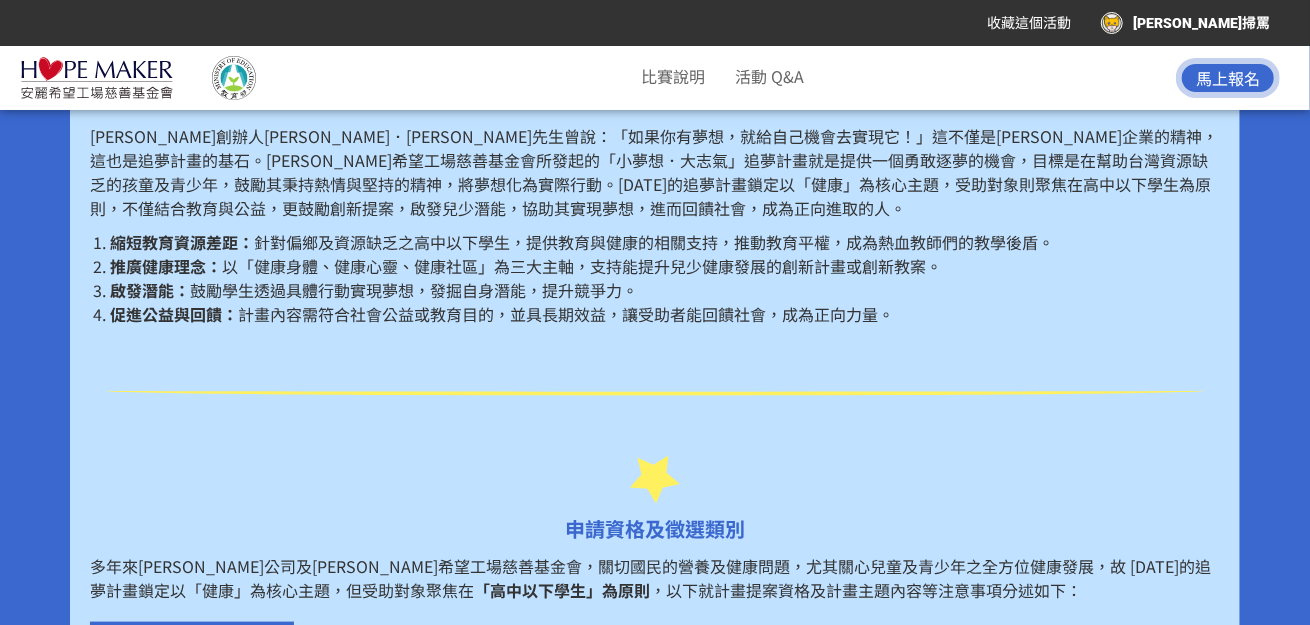 click on "[PERSON_NAME]掃罵" at bounding box center (1185, 23) 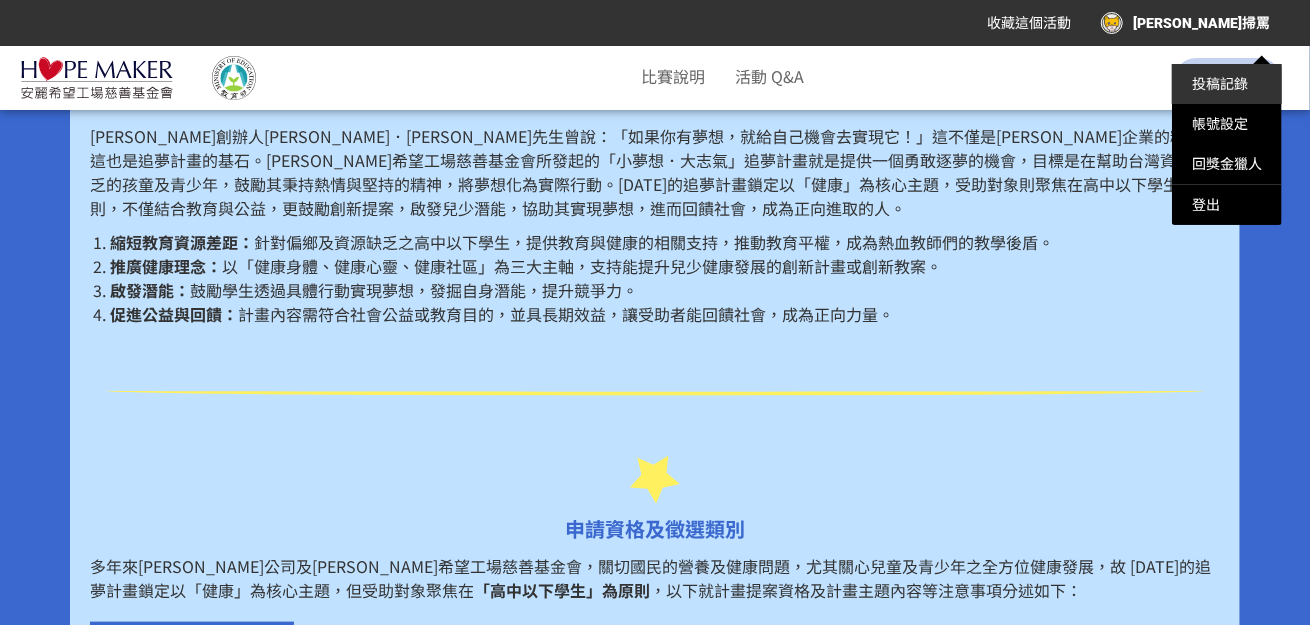 click on "投稿記錄" at bounding box center (1220, 84) 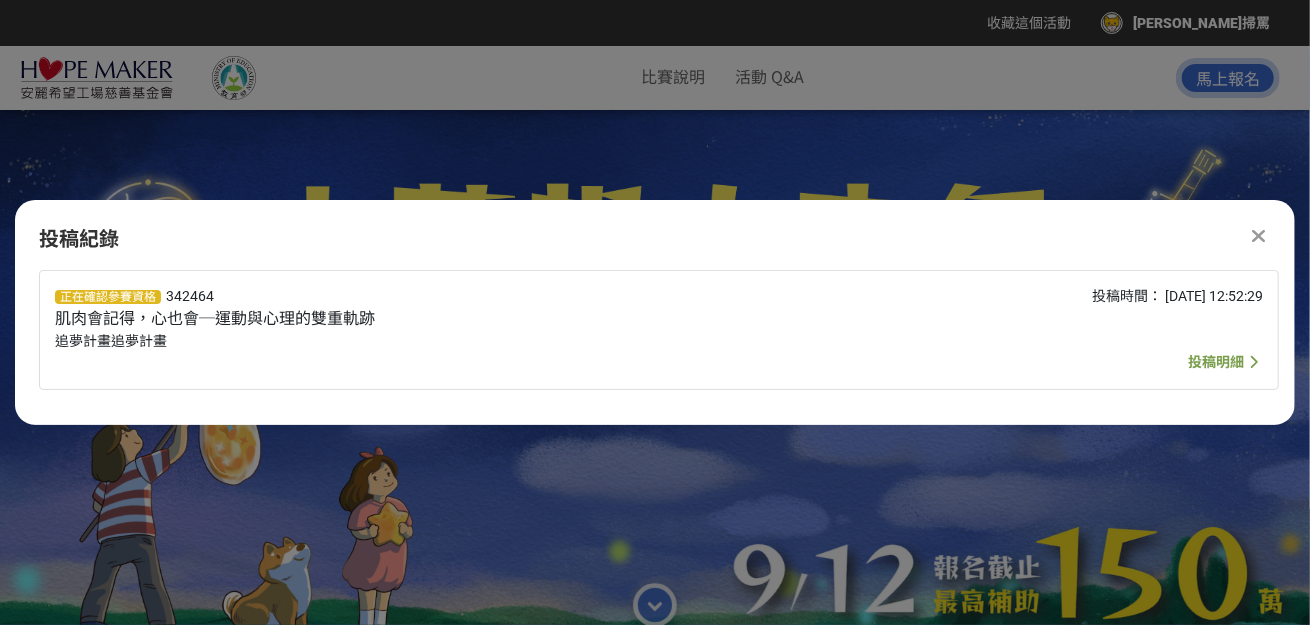 click on "投稿明細" at bounding box center [1216, 362] 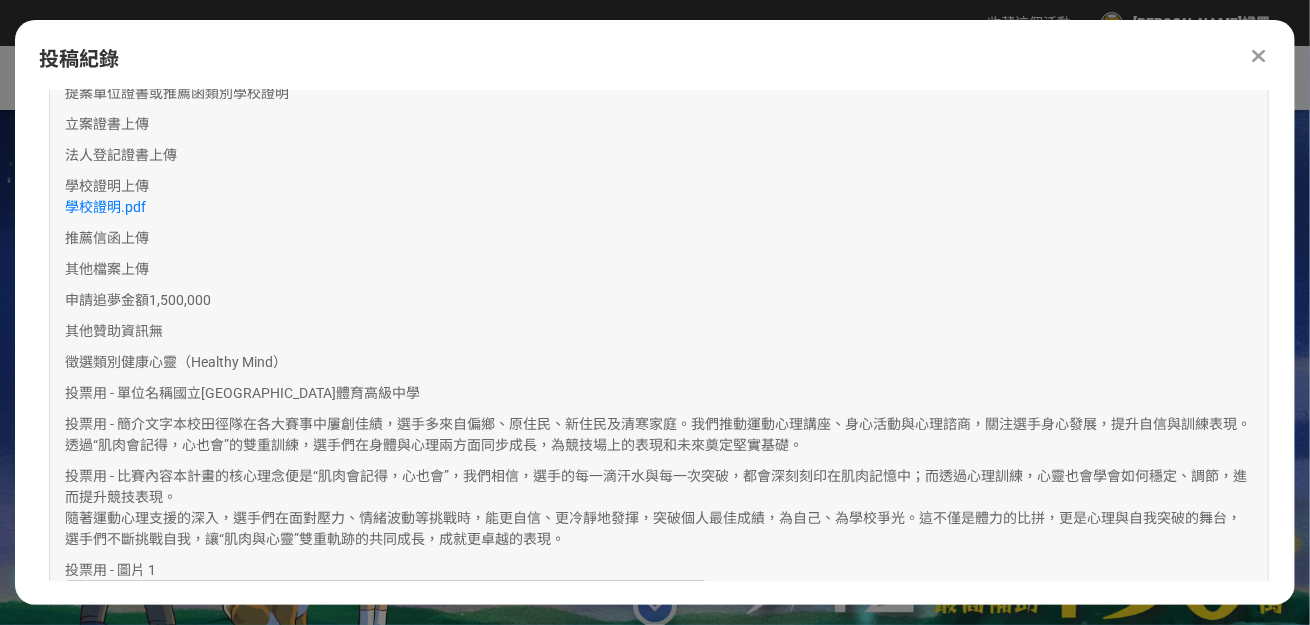 scroll, scrollTop: 1300, scrollLeft: 0, axis: vertical 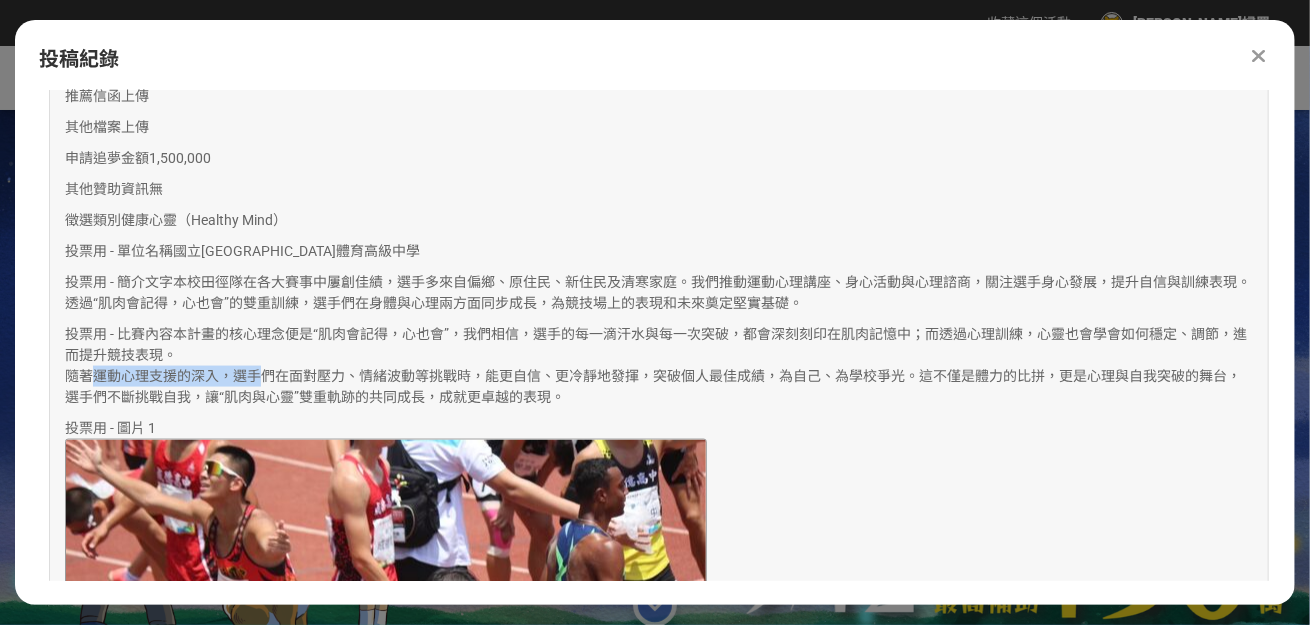 drag, startPoint x: 77, startPoint y: 349, endPoint x: 297, endPoint y: 358, distance: 220.18402 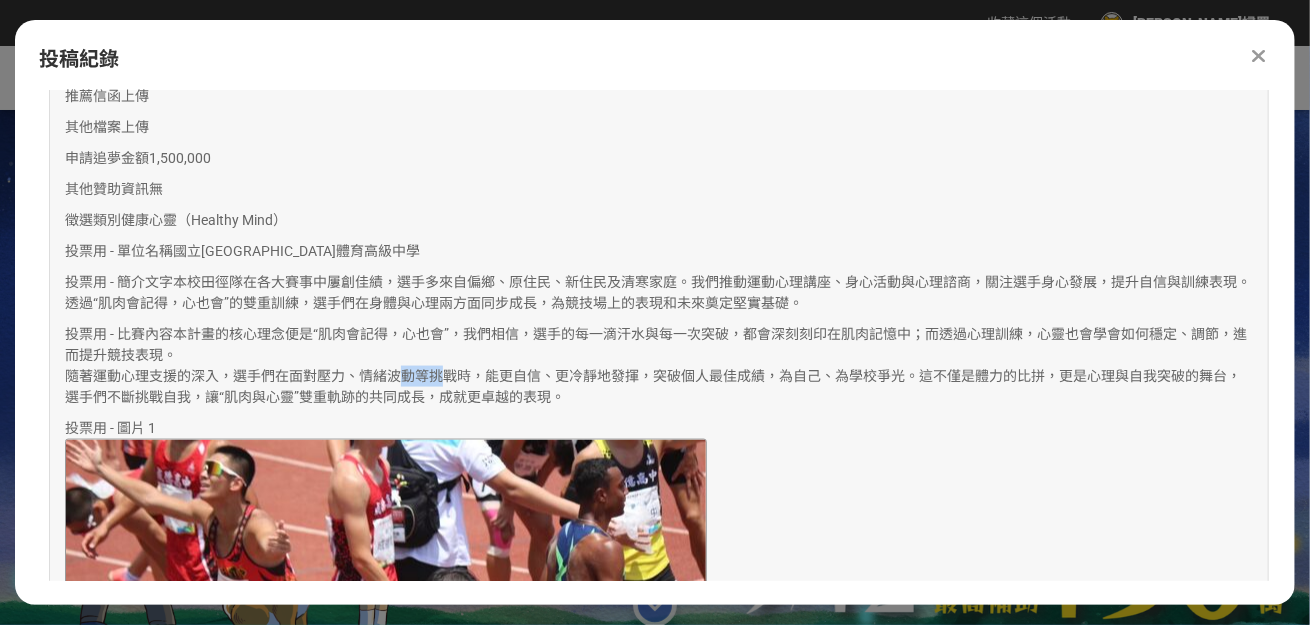 drag, startPoint x: 433, startPoint y: 357, endPoint x: 483, endPoint y: 356, distance: 50.01 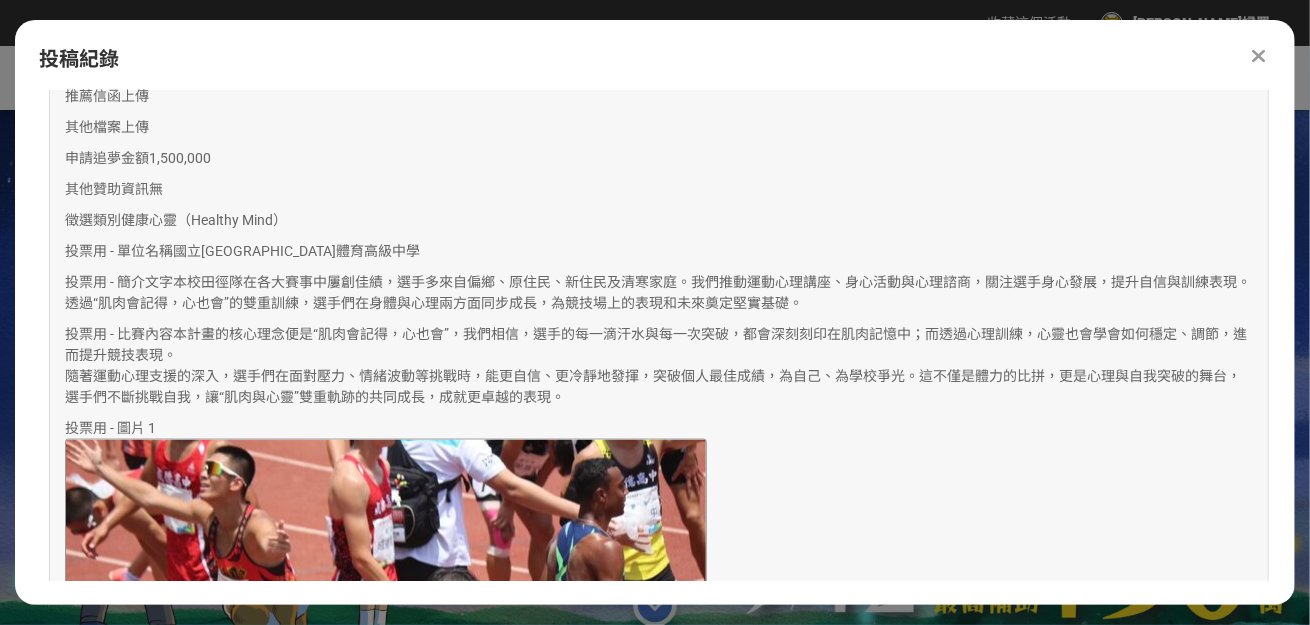 click on "本計畫的核心理念便是“肌肉會記得，心也會”，我們相信，選手的每一滴汗水與每一次突破，都會深刻刻印在肌肉記憶中；而透過心理訓練，心靈也會學會如何穩定、調節，進而提升競技表現。
隨著運動心理支援的深入，選手們在面對壓力、情緒波動等挑戰時，能更自信、更冷靜地發揮，突破個人最佳成績，為自己、為學校爭光。這不僅是體力的比拼，更是心理與自我突破的舞台，選手們不斷挑戰自我，讓“肌肉與心靈”雙重軌跡的共同成長，成就更卓越的表現。" at bounding box center (656, 365) 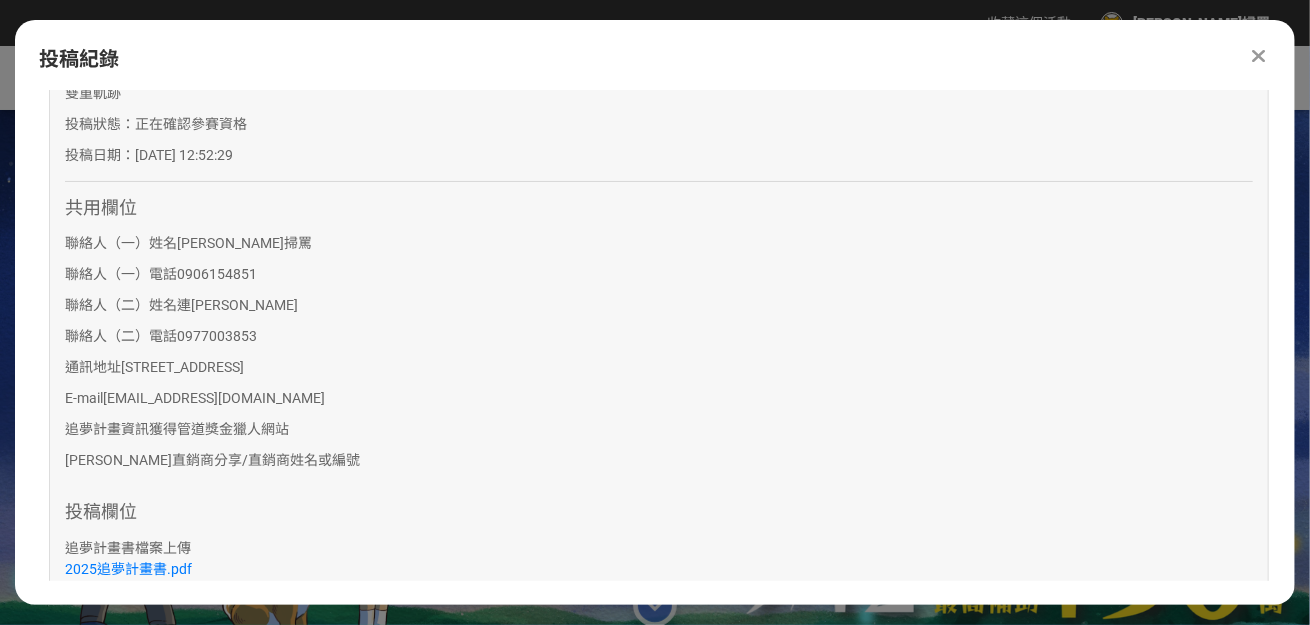 scroll, scrollTop: 0, scrollLeft: 0, axis: both 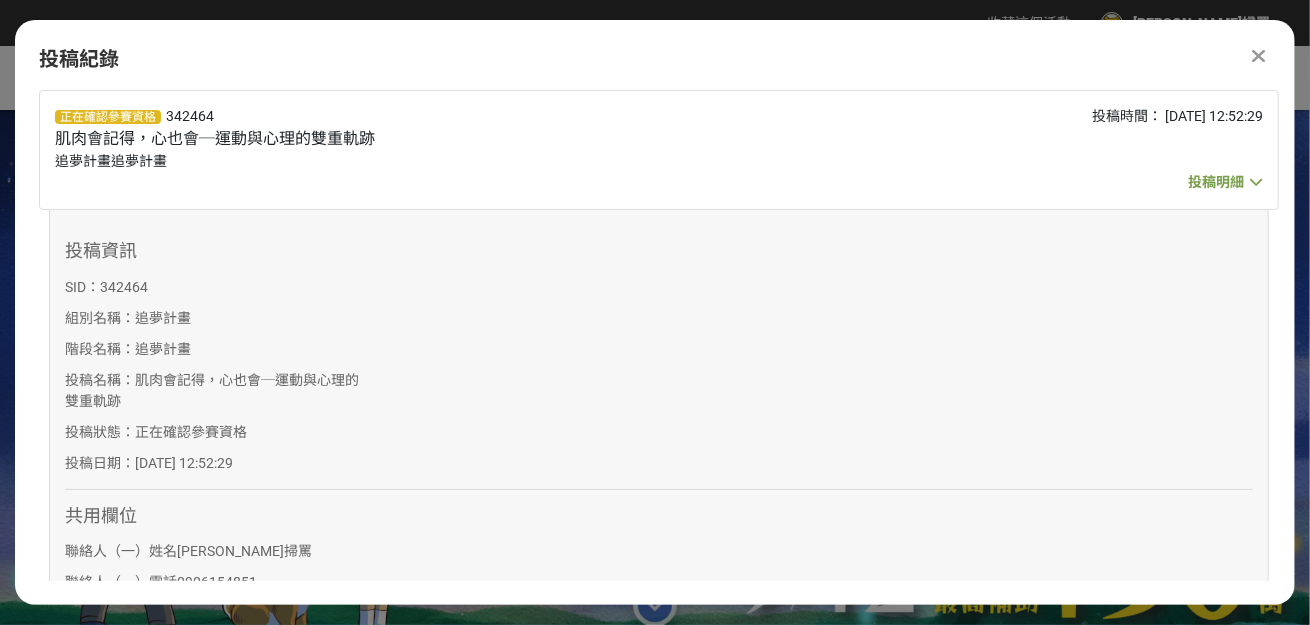 click at bounding box center [1256, 182] 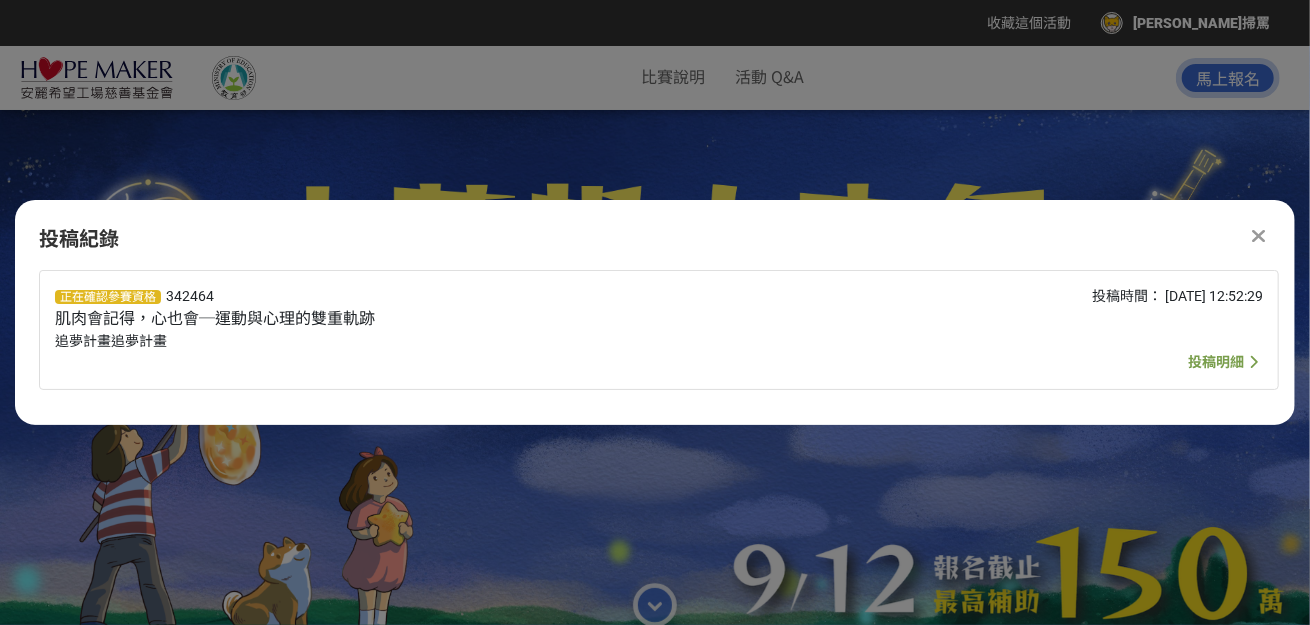 click on "投稿紀錄" at bounding box center [655, 239] 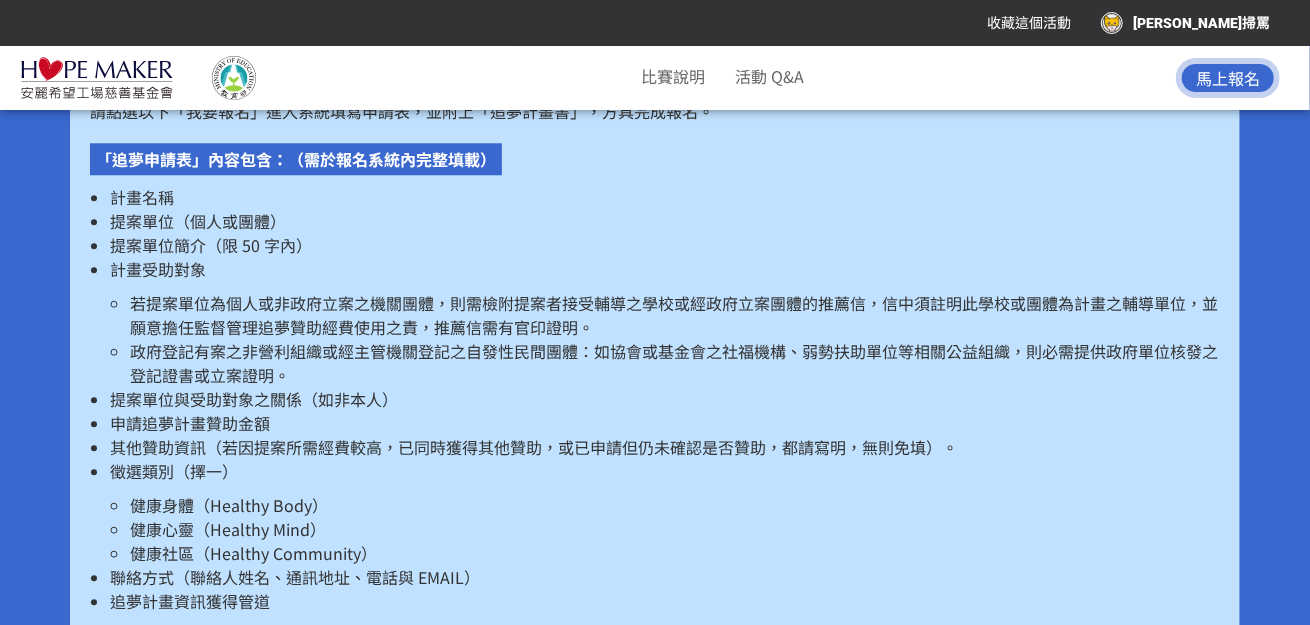 scroll, scrollTop: 2300, scrollLeft: 0, axis: vertical 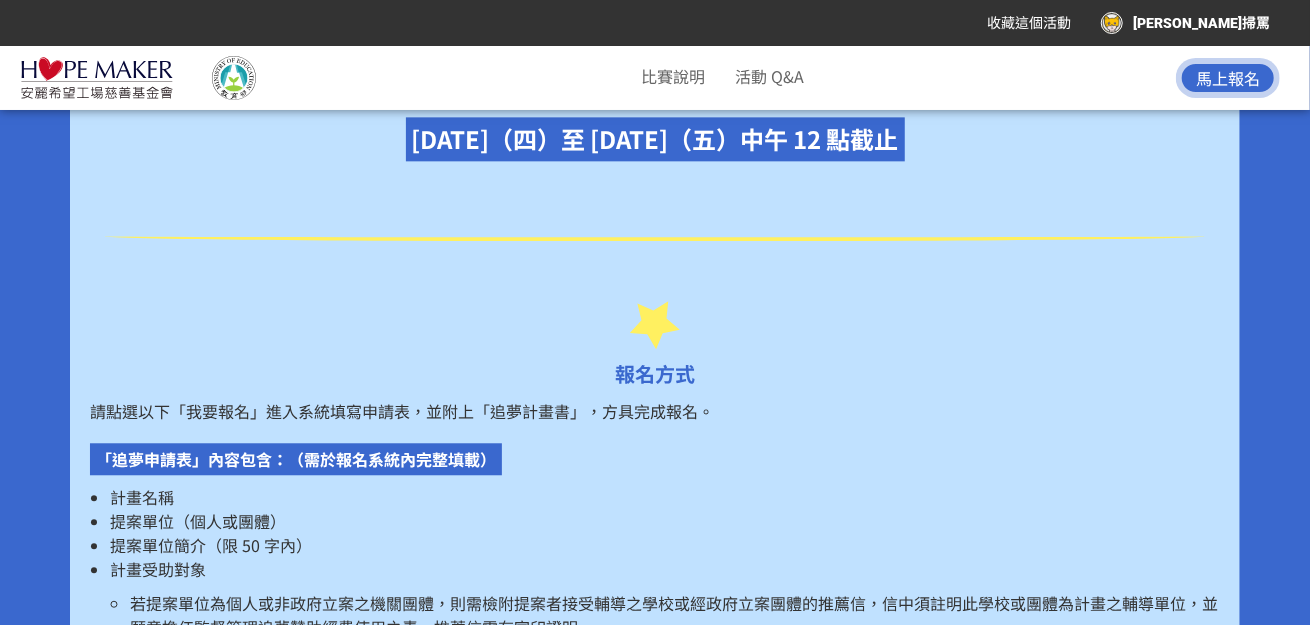 click on "[PERSON_NAME]掃罵" at bounding box center [1185, 23] 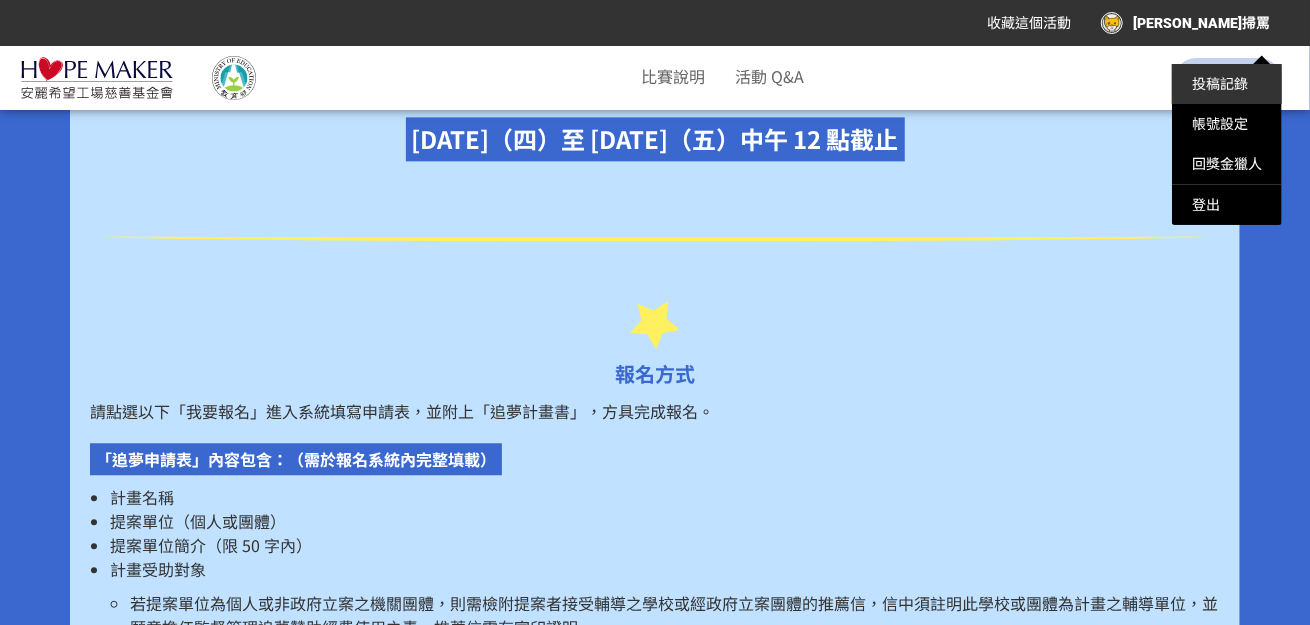 click on "投稿記錄" at bounding box center [1220, 84] 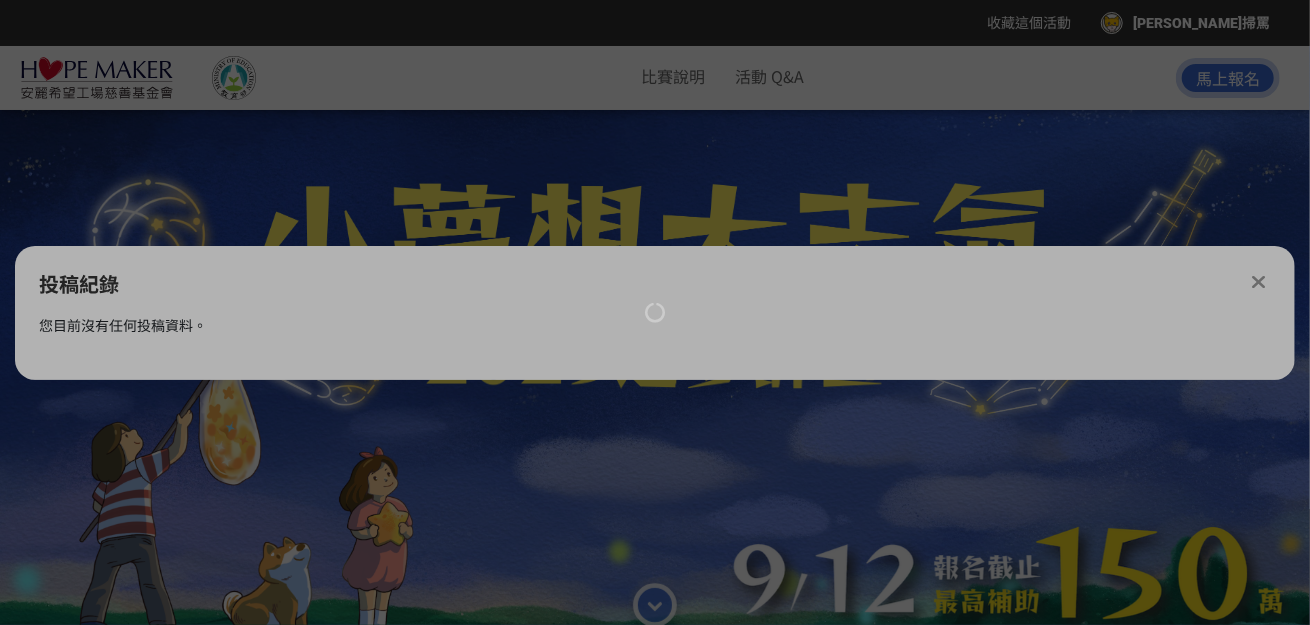 scroll, scrollTop: 0, scrollLeft: 0, axis: both 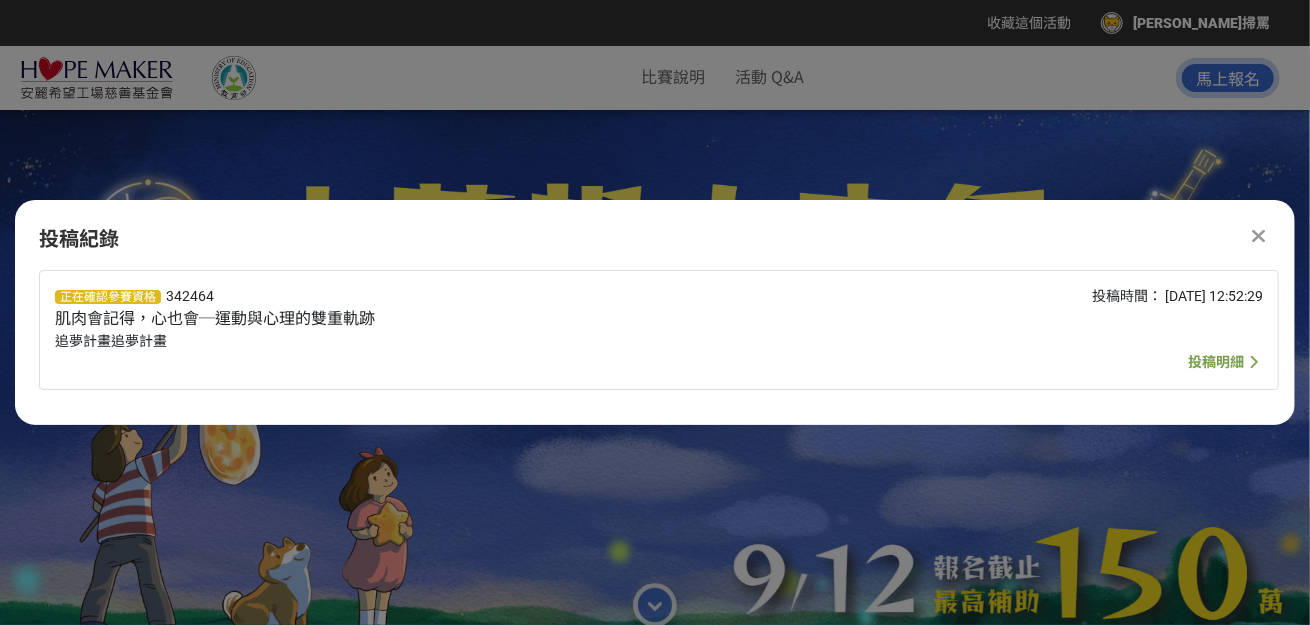 click on "投稿明細" at bounding box center [1216, 362] 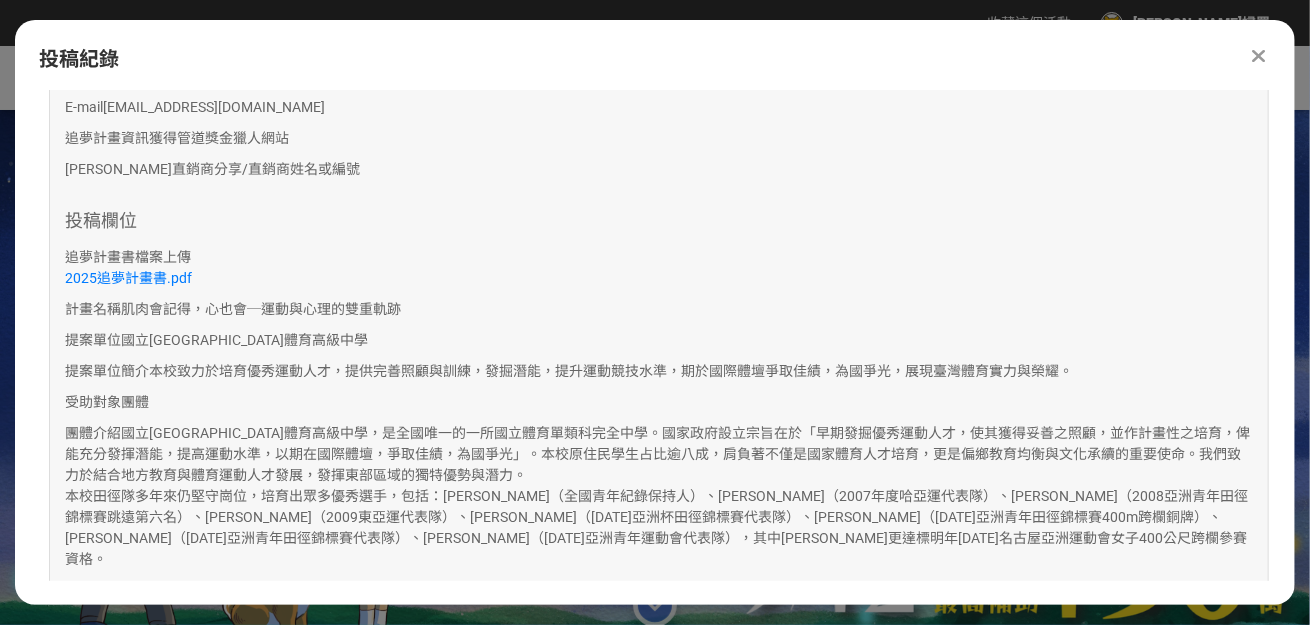 scroll, scrollTop: 586, scrollLeft: 0, axis: vertical 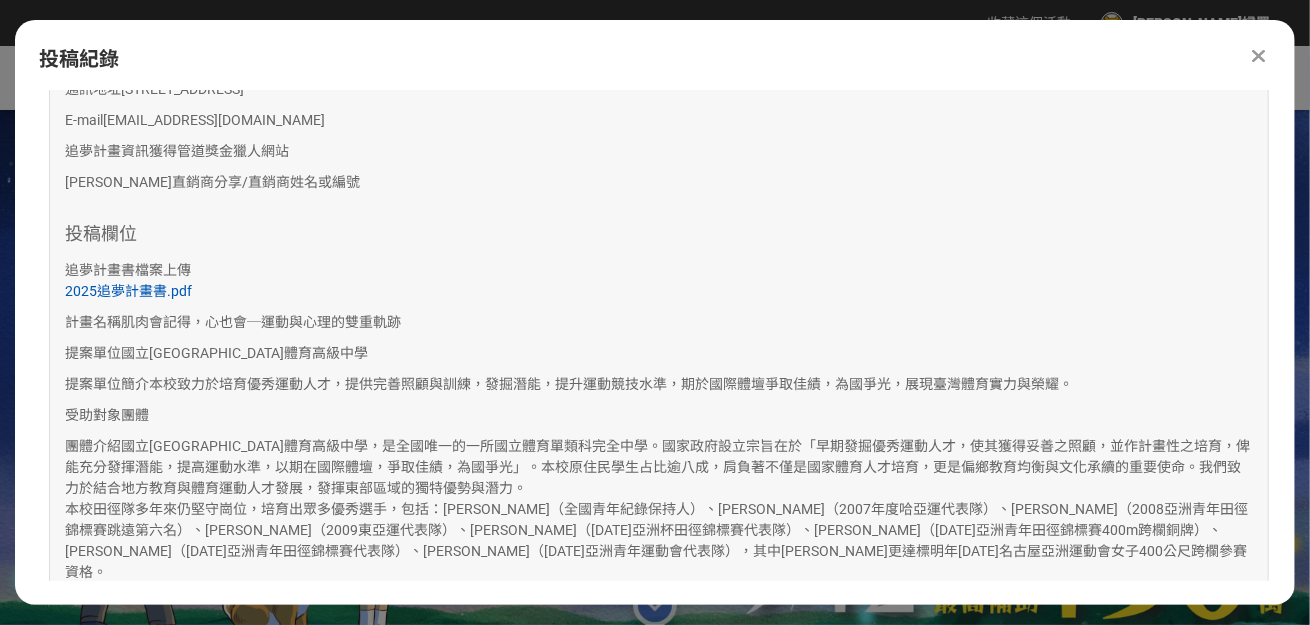 click on "2025追夢計畫書.pdf" at bounding box center [128, 291] 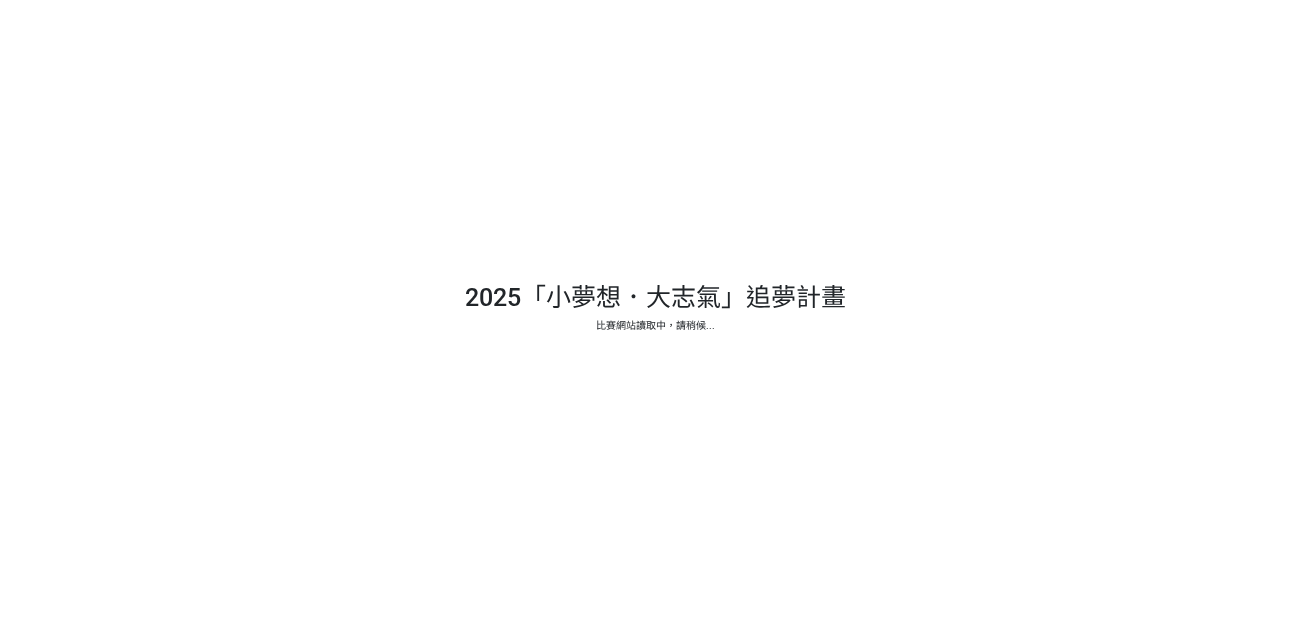 scroll, scrollTop: 0, scrollLeft: 0, axis: both 